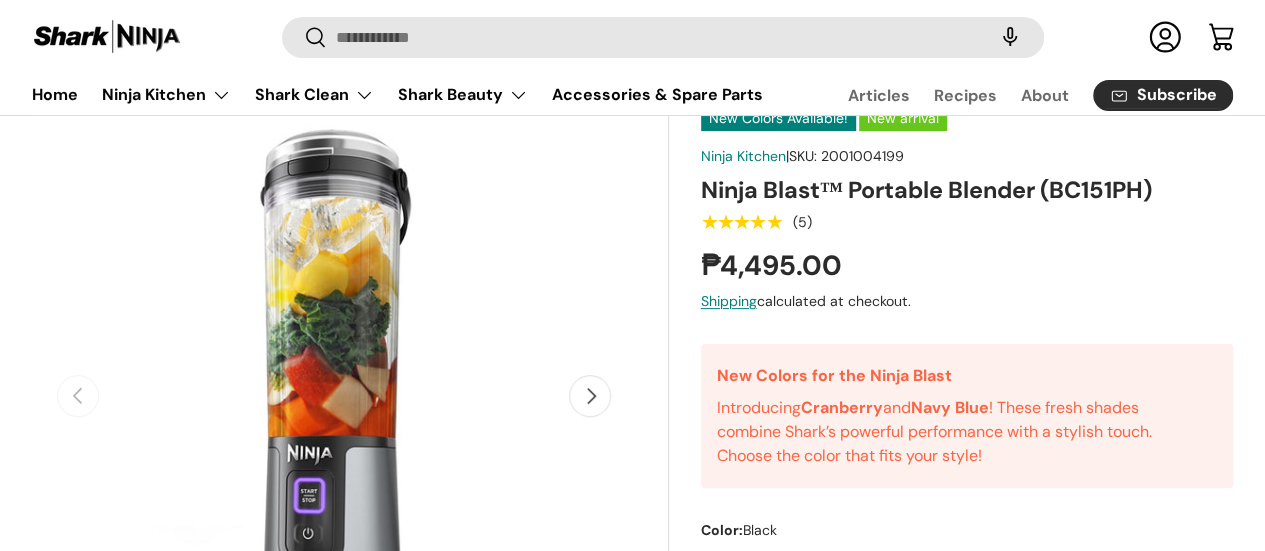 scroll, scrollTop: 0, scrollLeft: 0, axis: both 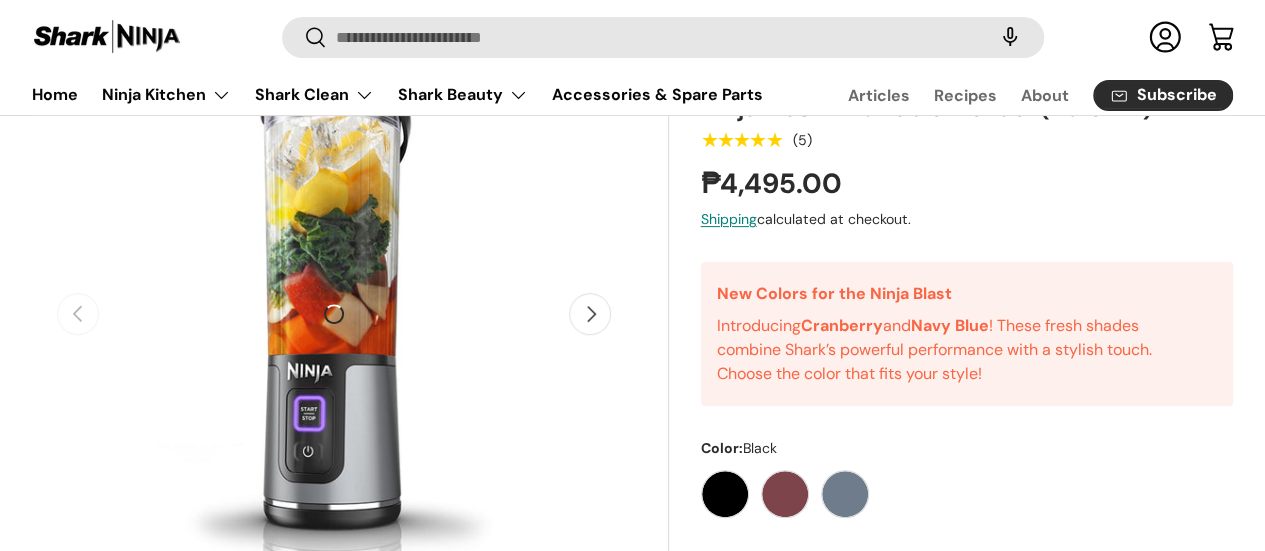 click on "Next" at bounding box center [590, 314] 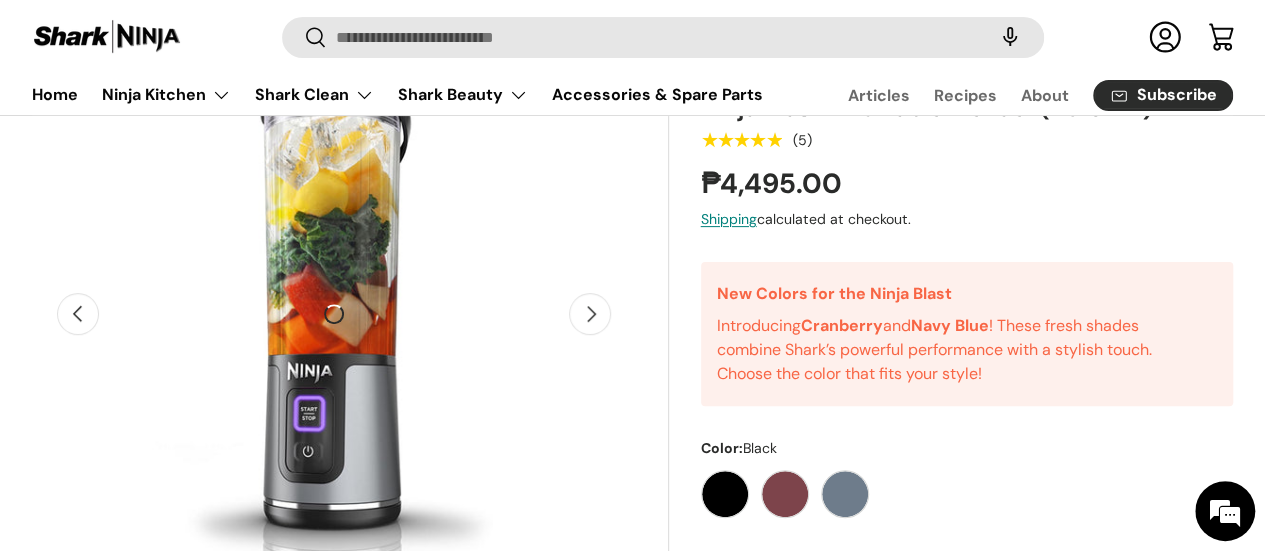 scroll, scrollTop: 0, scrollLeft: 564, axis: horizontal 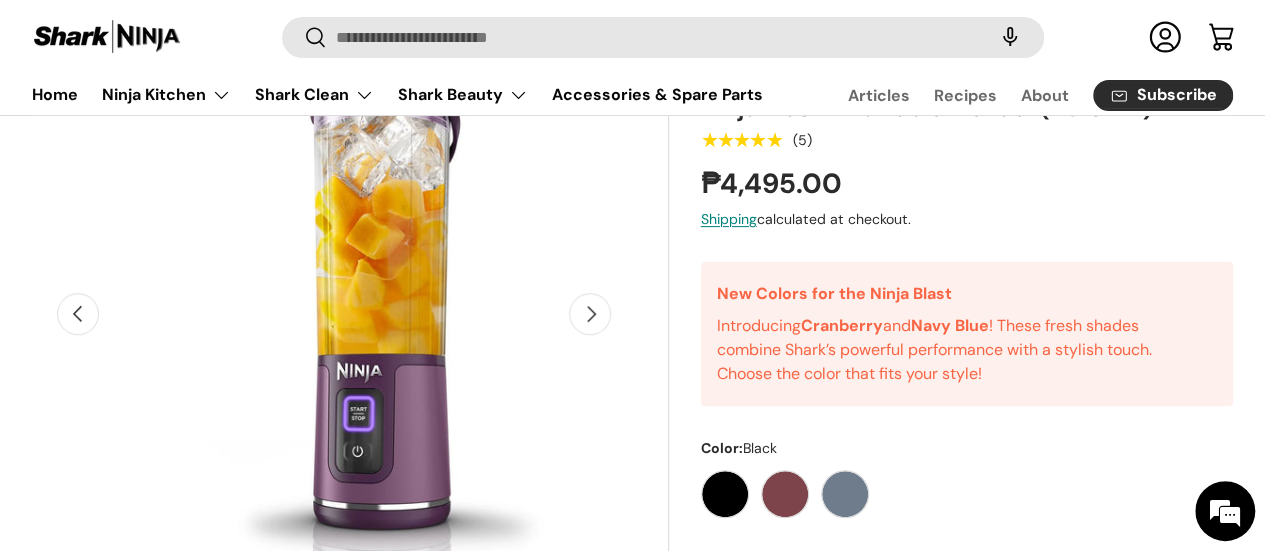 click on "Next" at bounding box center [590, 314] 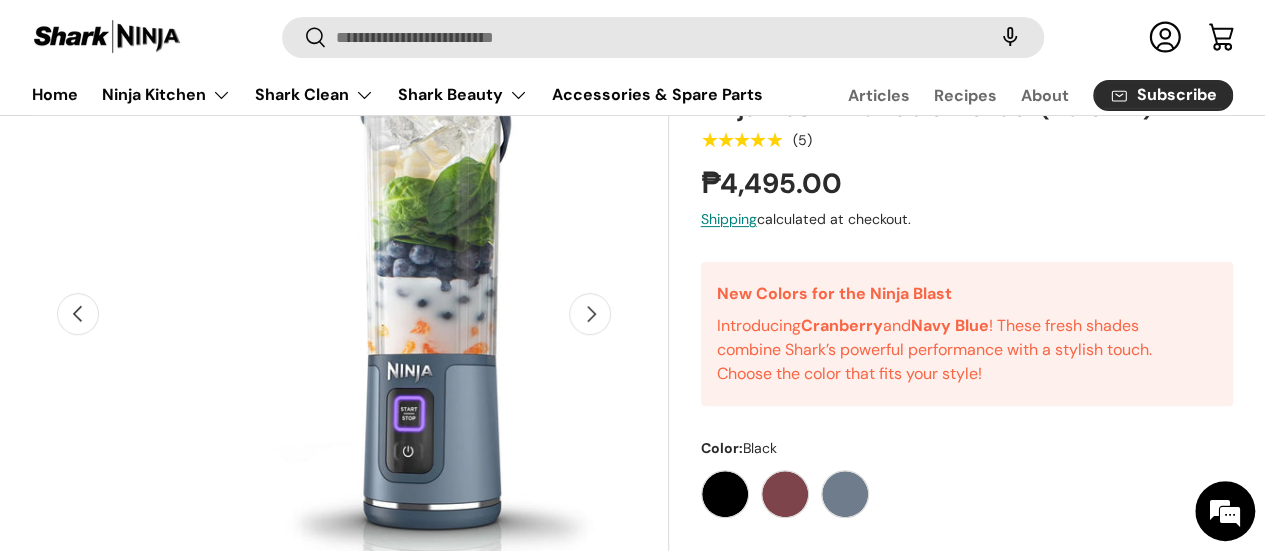 scroll, scrollTop: 0, scrollLeft: 1128, axis: horizontal 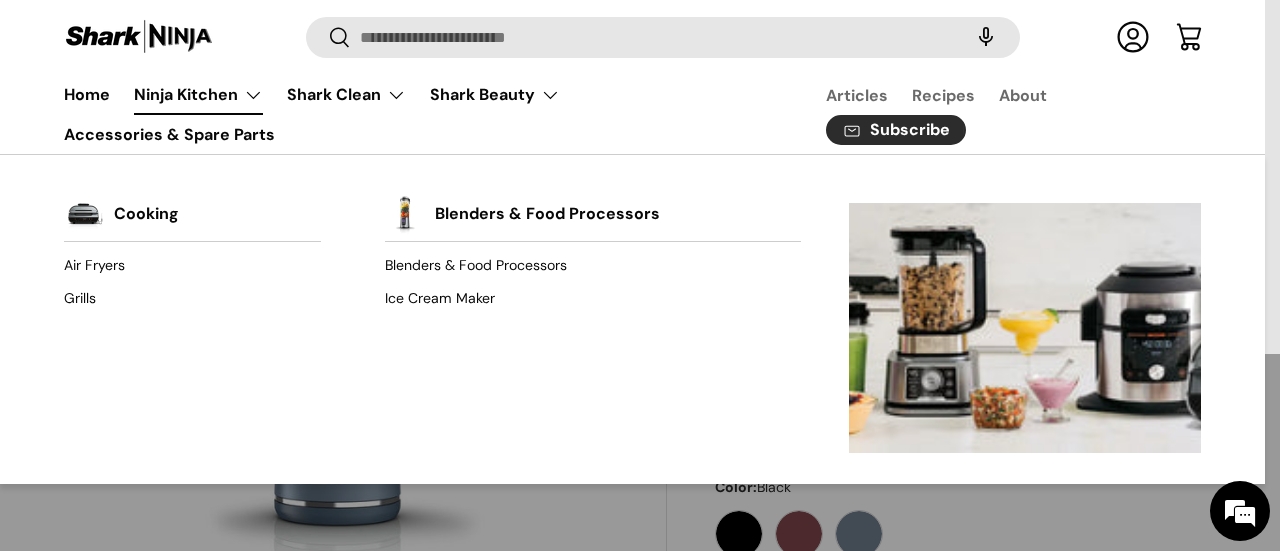 drag, startPoint x: 1266, startPoint y: 89, endPoint x: 1268, endPoint y: 136, distance: 47.042534 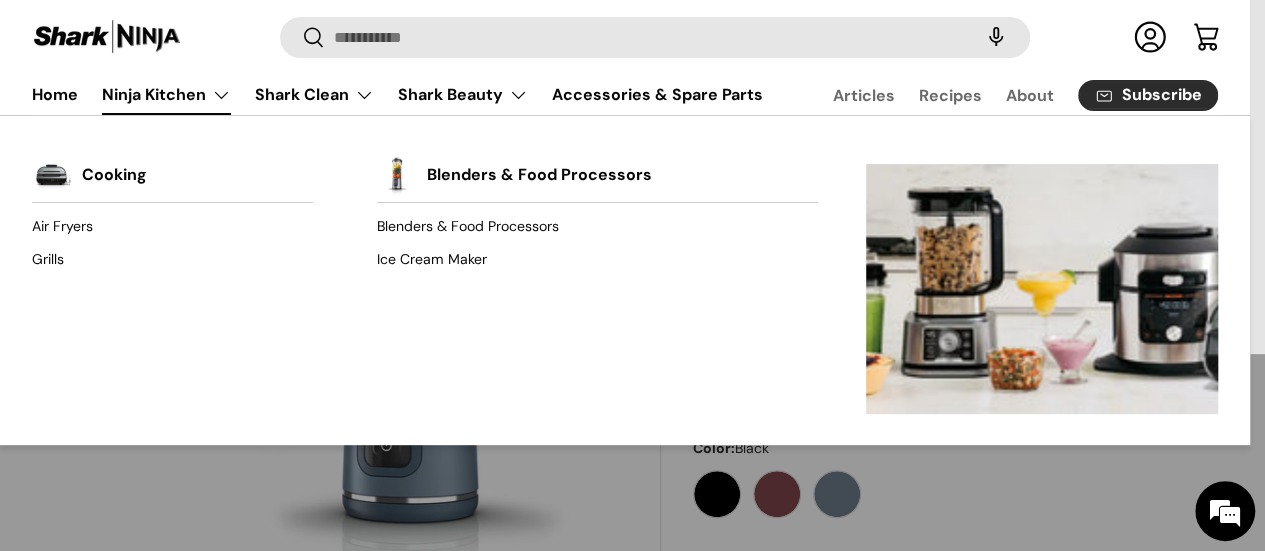 scroll, scrollTop: 0, scrollLeft: 1128, axis: horizontal 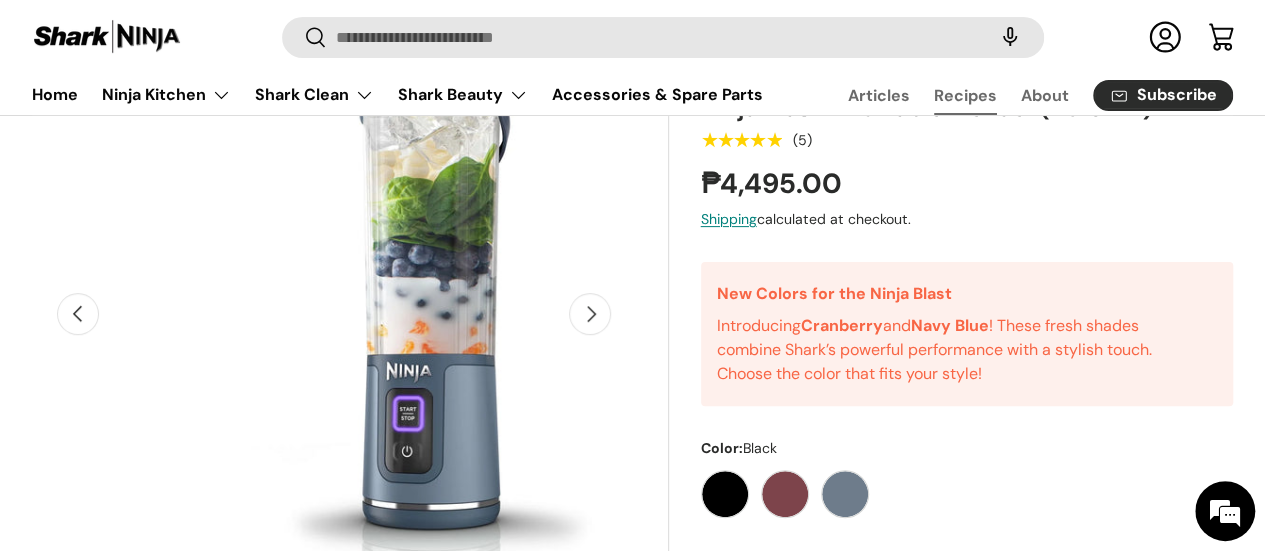 click on "Recipes" at bounding box center (965, 95) 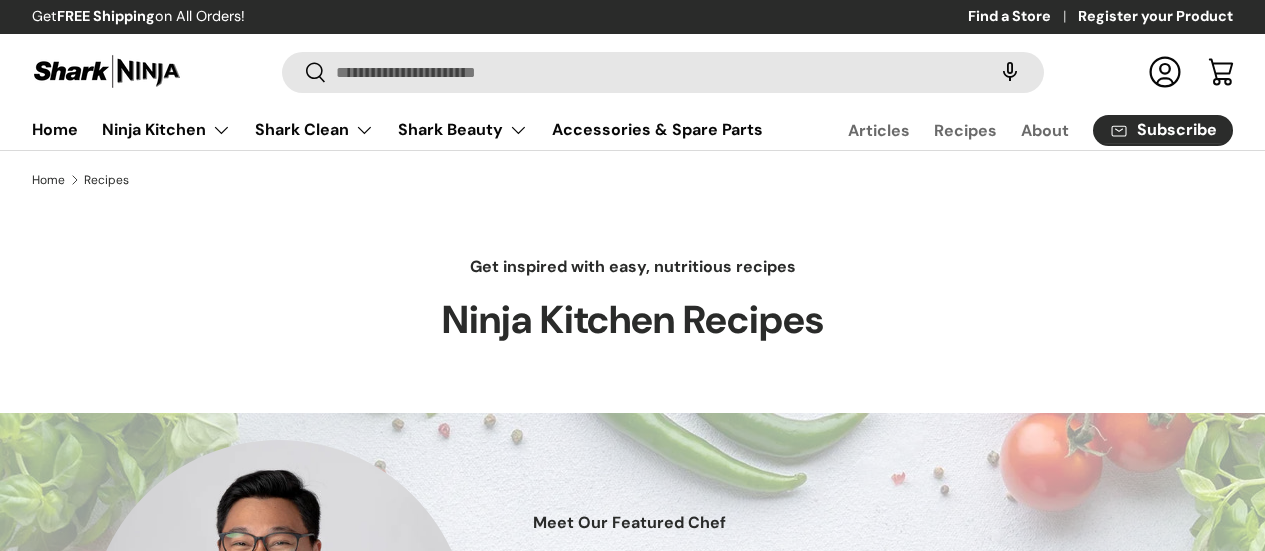 scroll, scrollTop: 0, scrollLeft: 0, axis: both 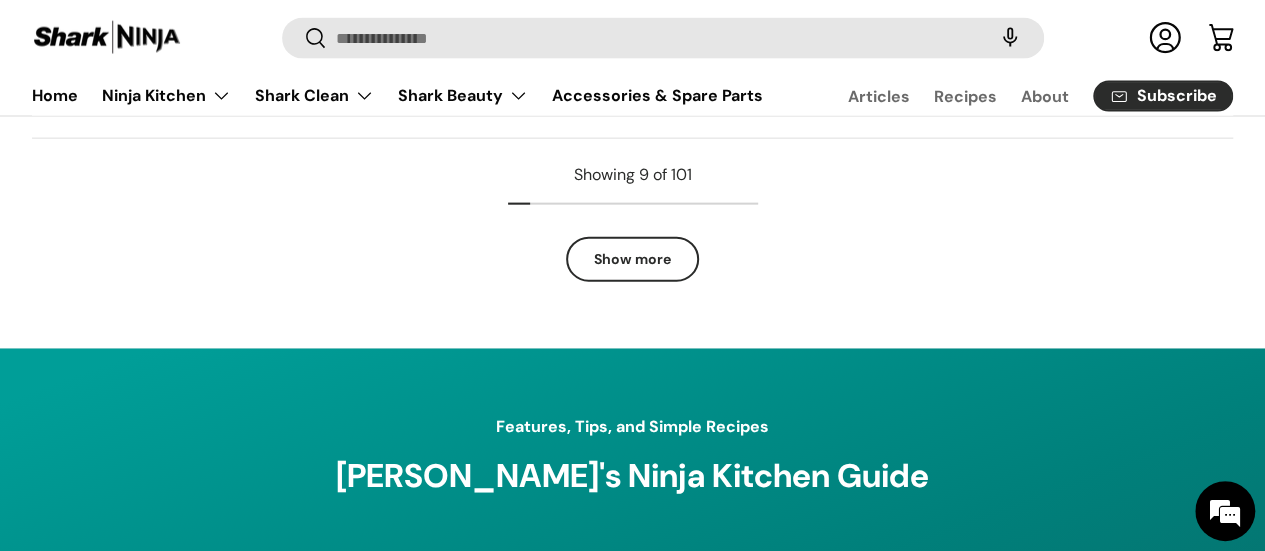 click on "Show more" 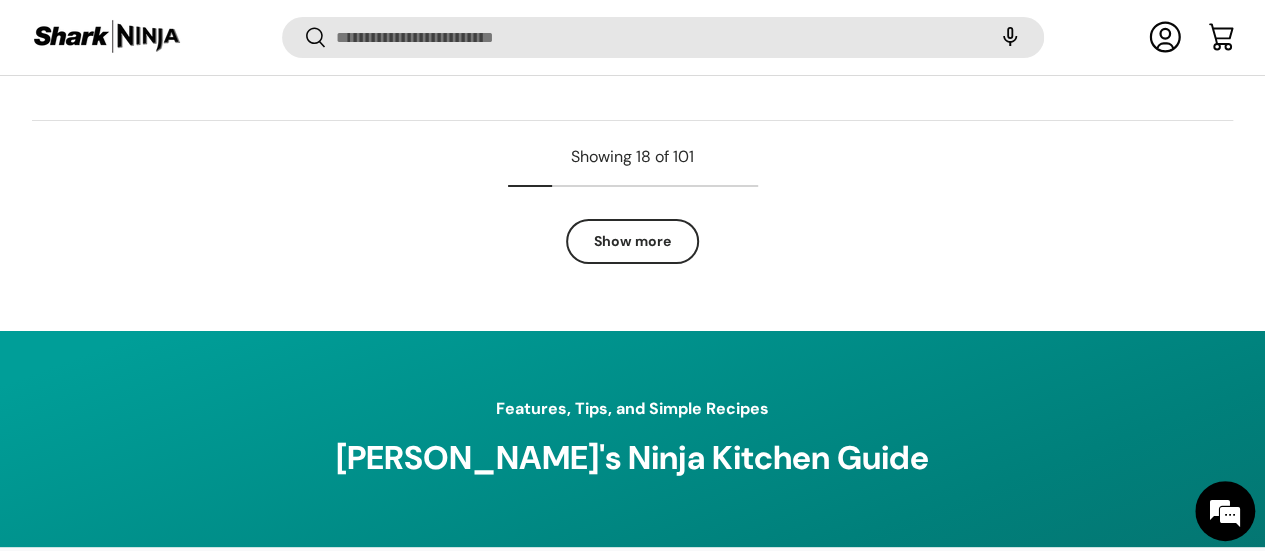 scroll, scrollTop: 3520, scrollLeft: 0, axis: vertical 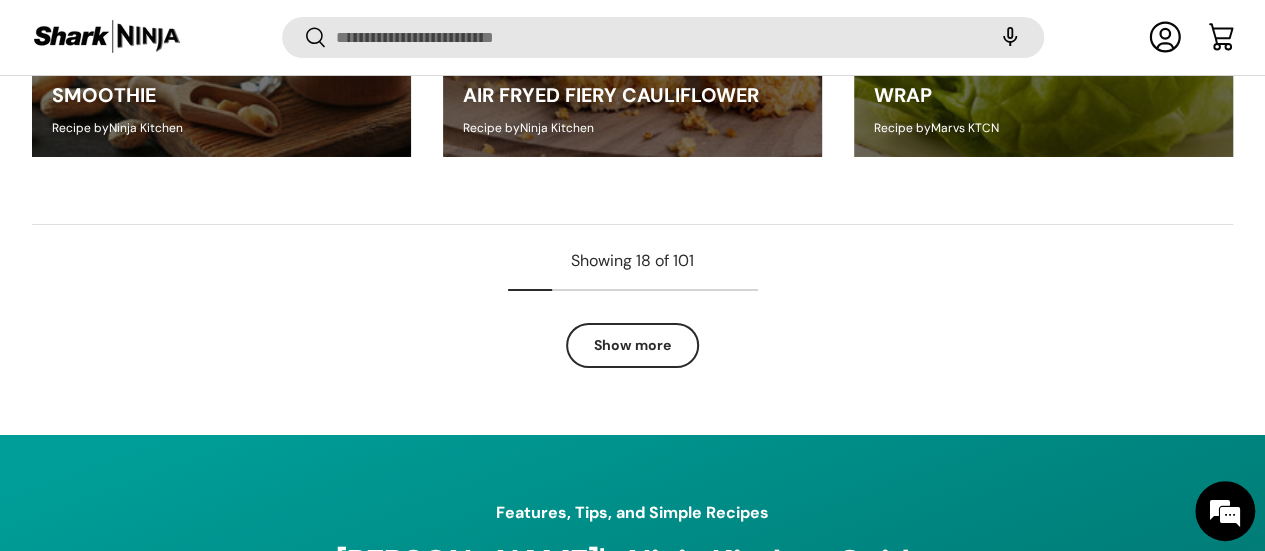 click on "Show more" 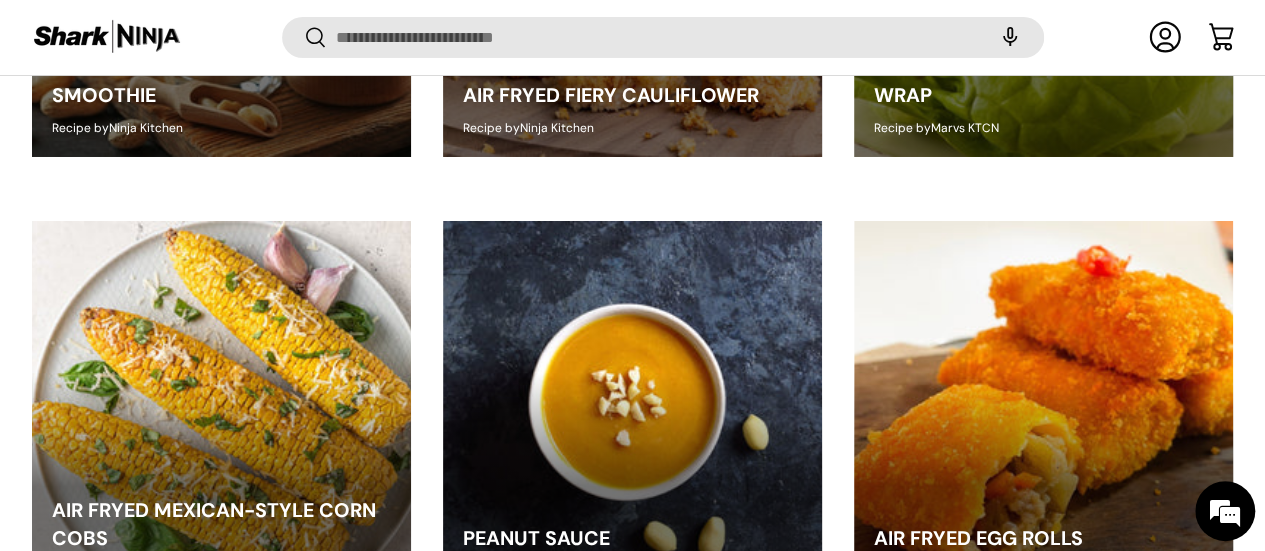 scroll, scrollTop: 4002, scrollLeft: 0, axis: vertical 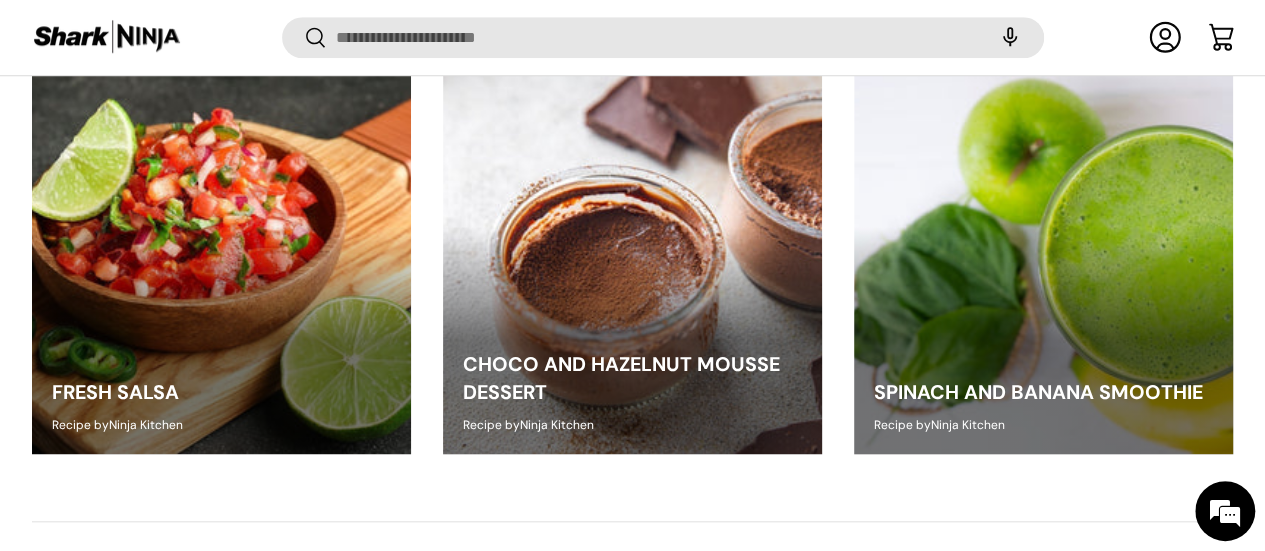click on "Show more" 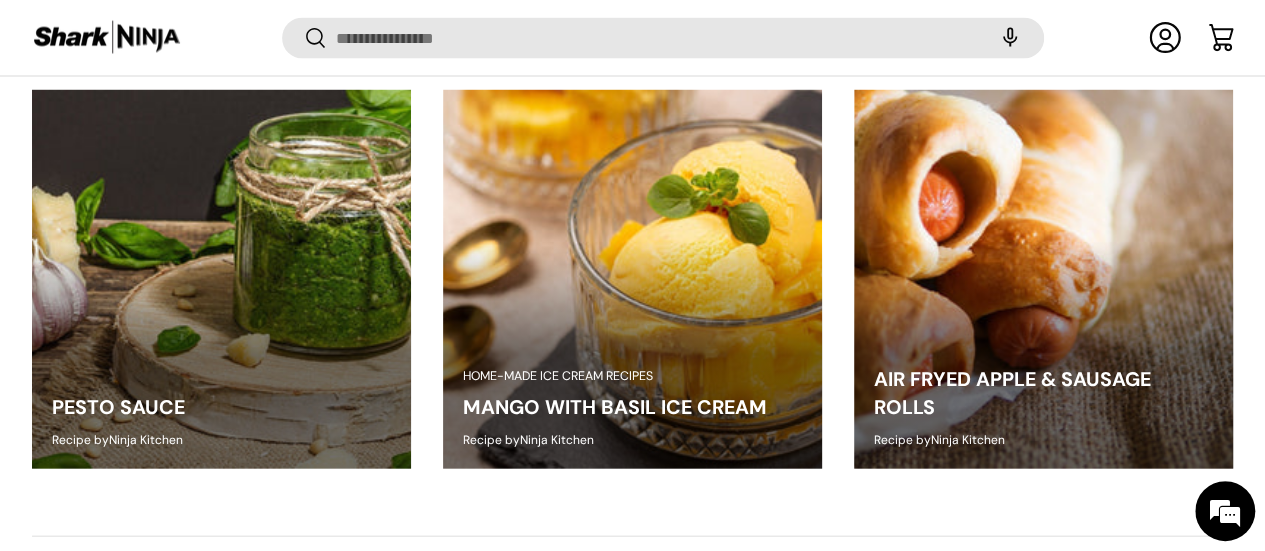 scroll, scrollTop: 5890, scrollLeft: 0, axis: vertical 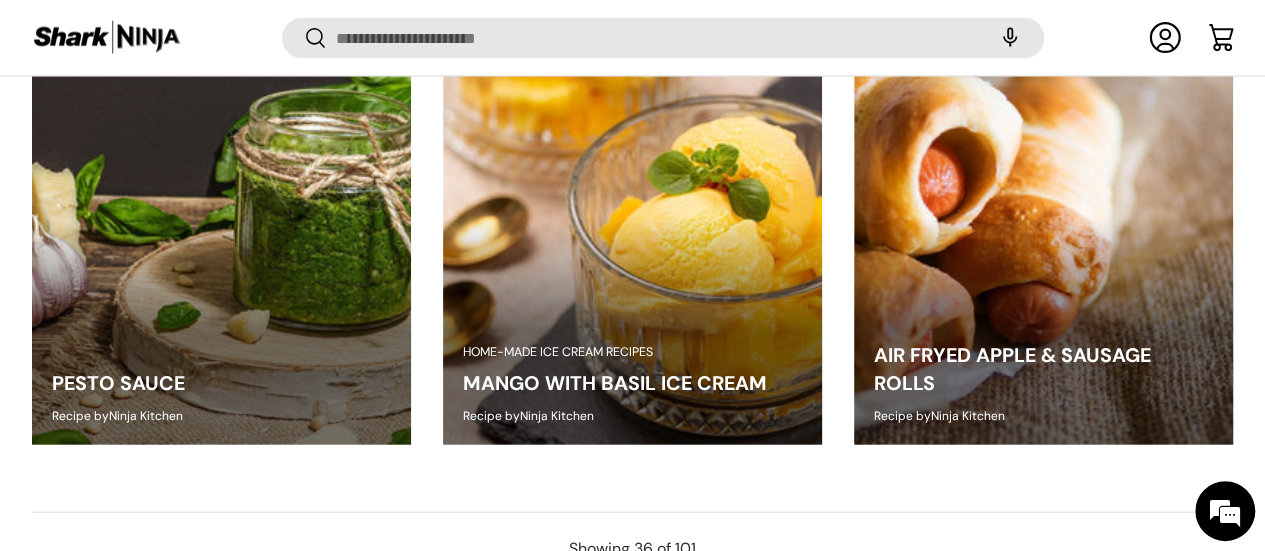 click on "Show more" 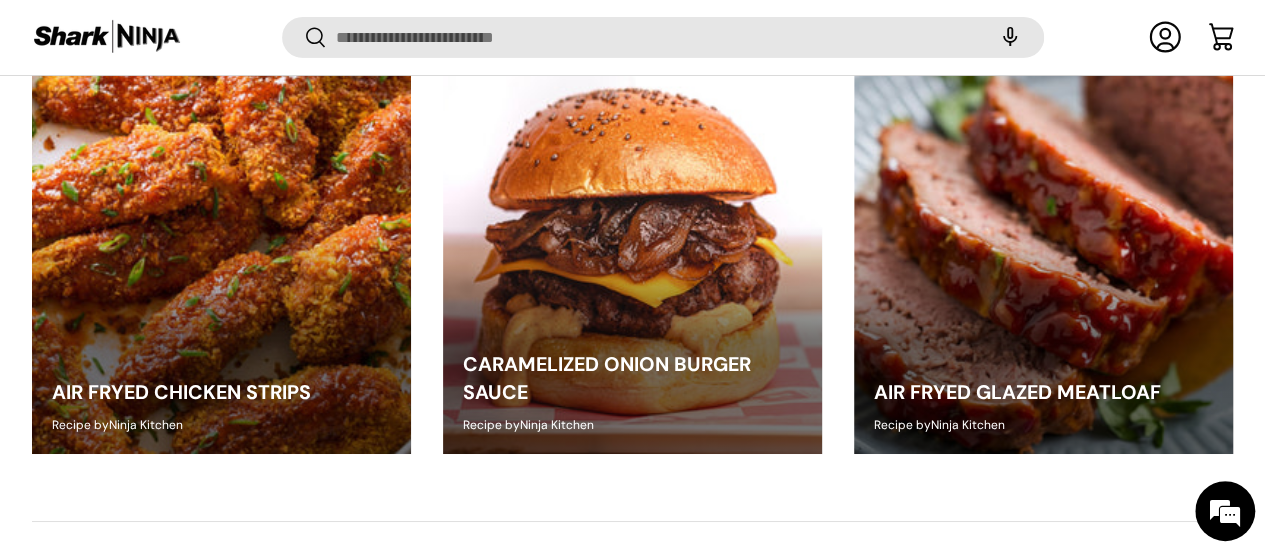 scroll, scrollTop: 7305, scrollLeft: 0, axis: vertical 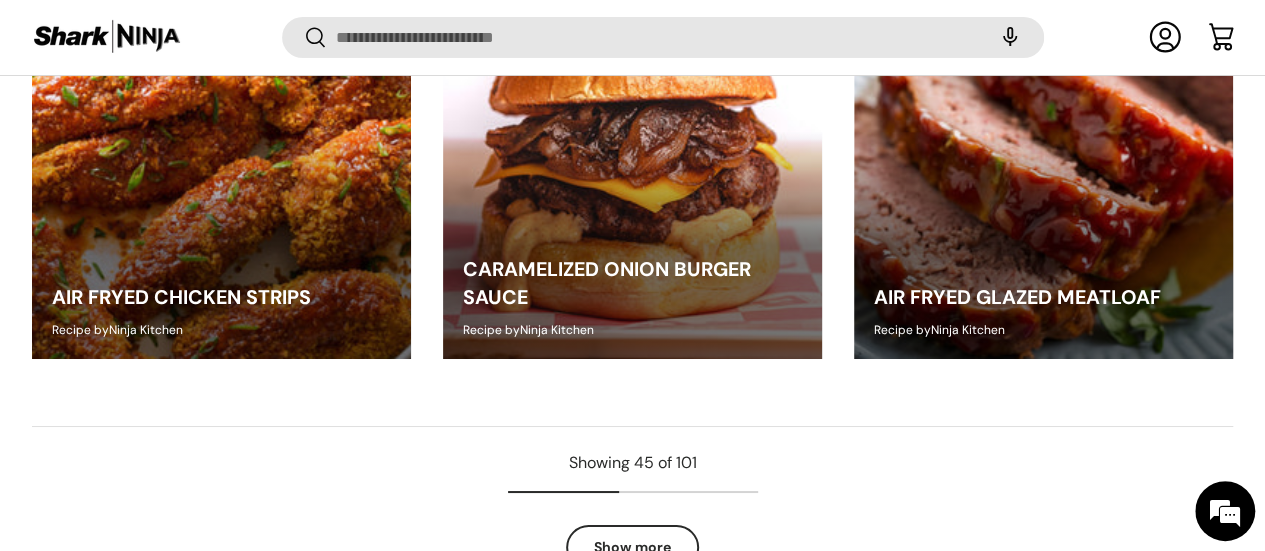 click on "Show more" 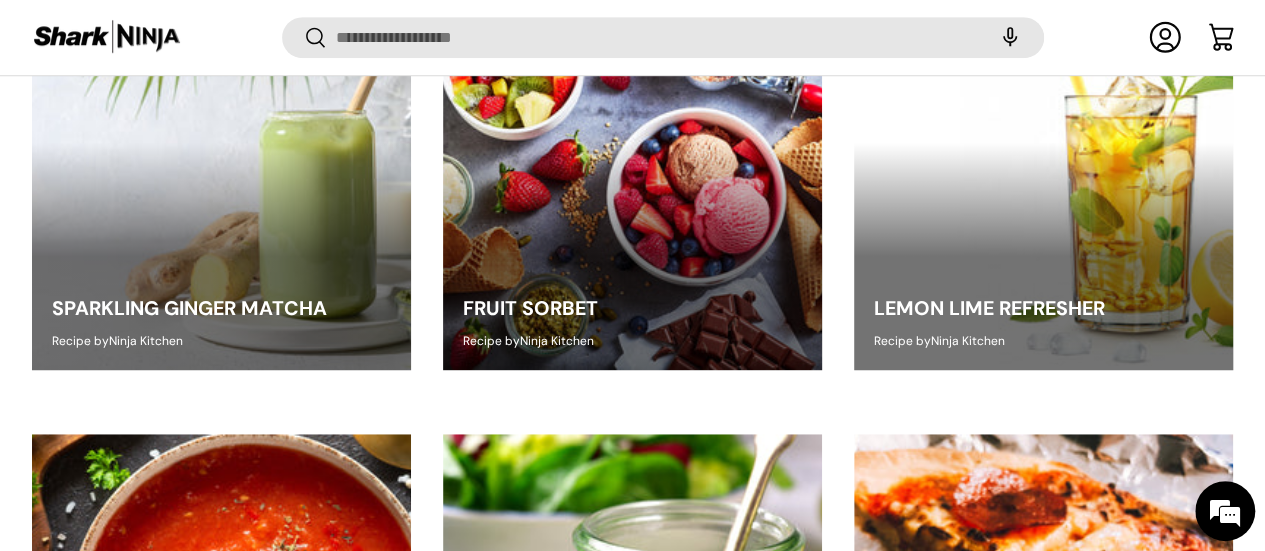 scroll, scrollTop: 8454, scrollLeft: 0, axis: vertical 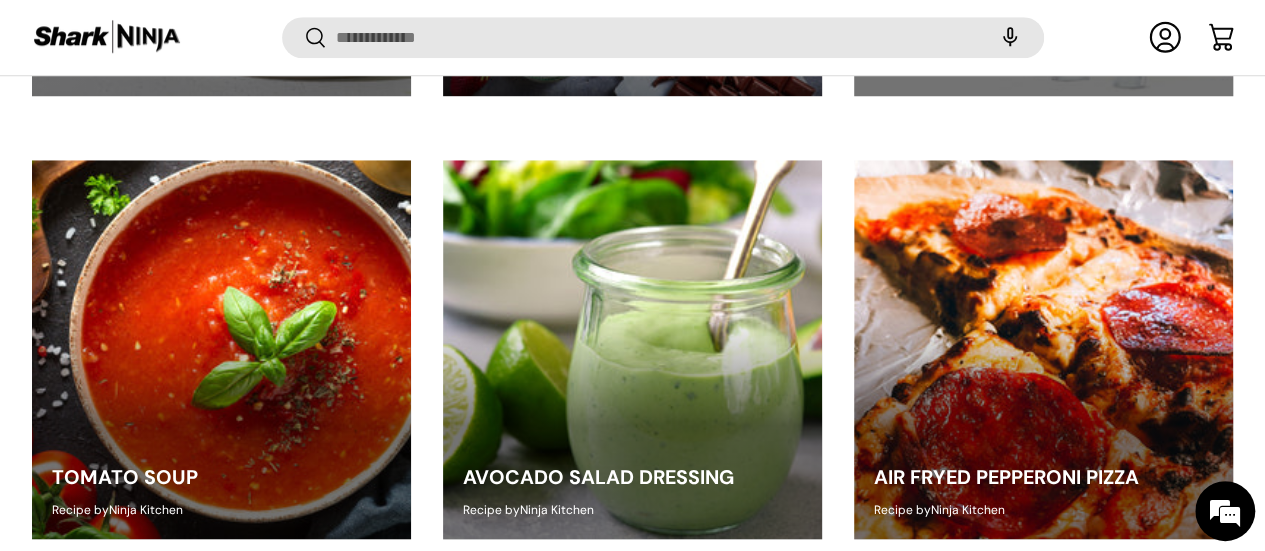 click on "Show more" 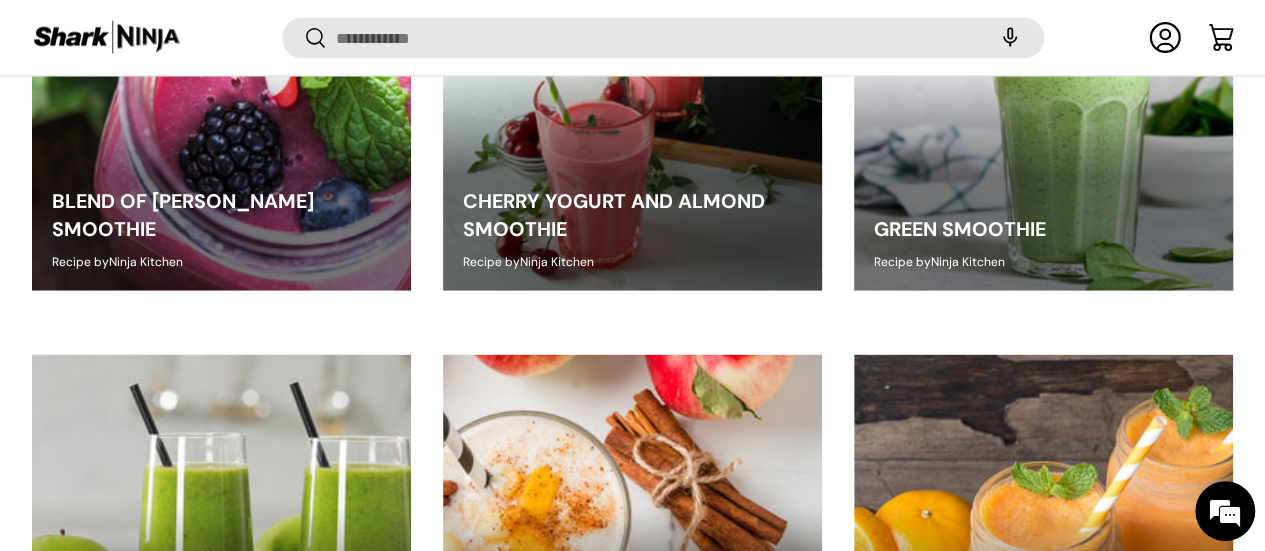 scroll, scrollTop: 9706, scrollLeft: 0, axis: vertical 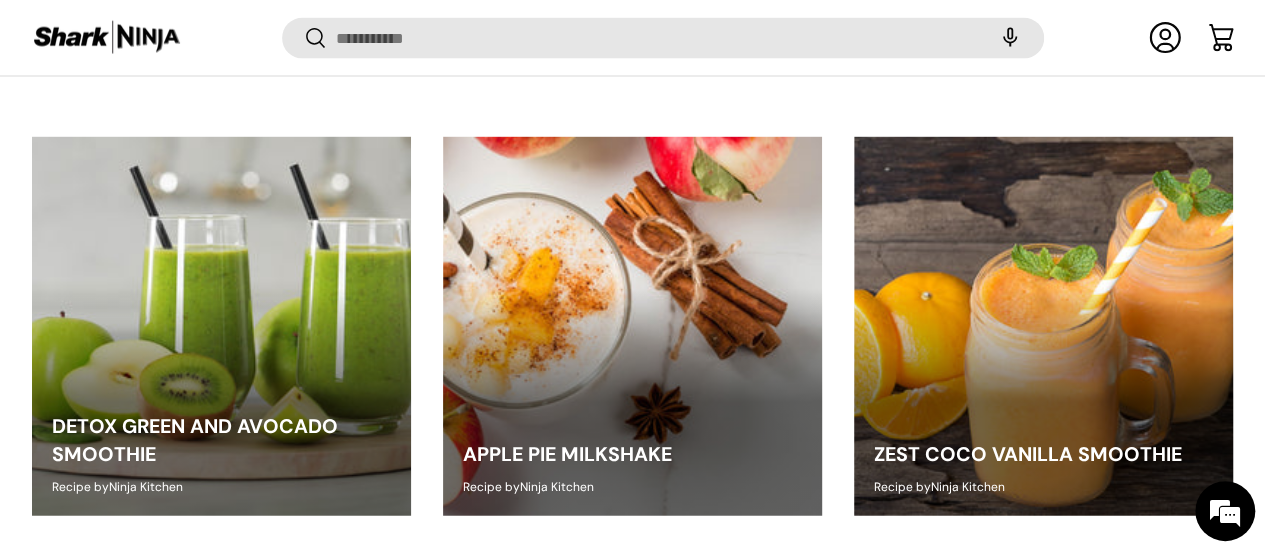 click on "Show more" 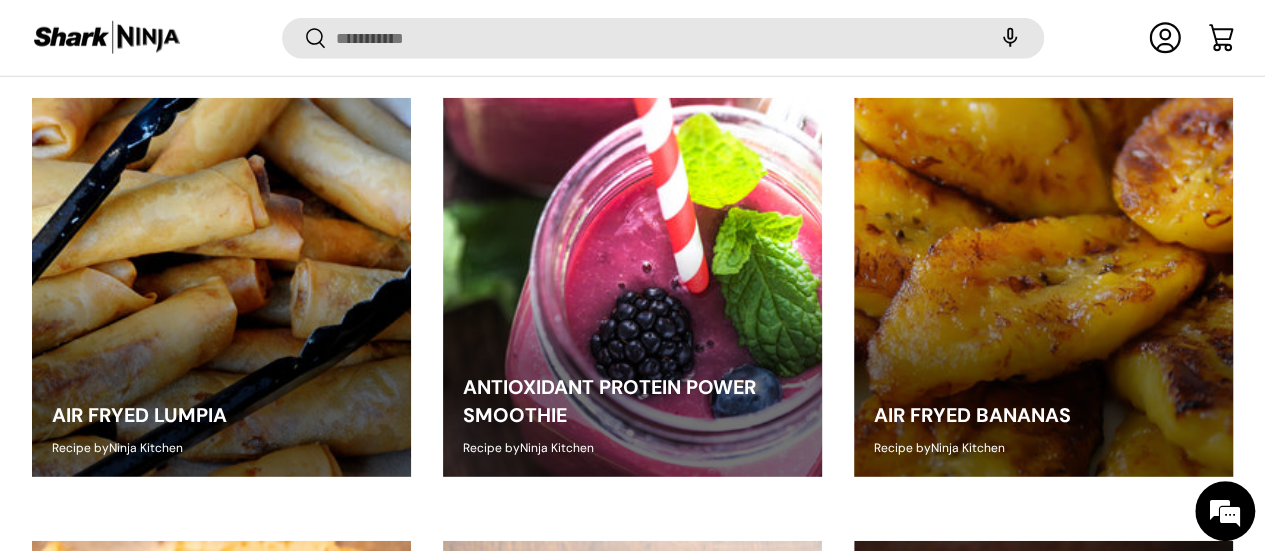 scroll, scrollTop: 10770, scrollLeft: 0, axis: vertical 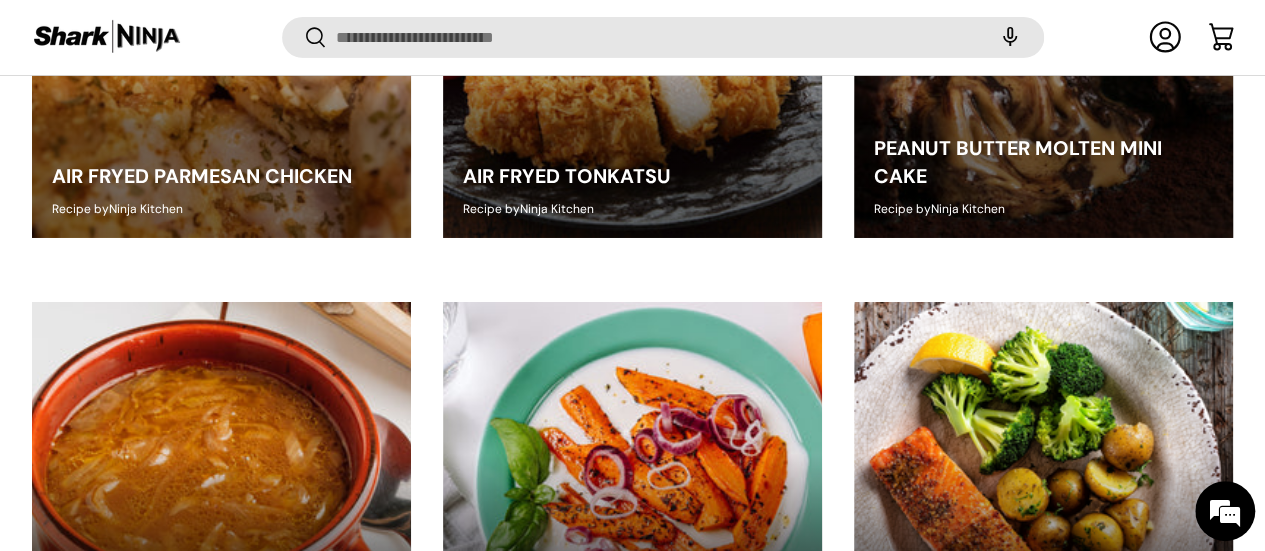 click on "Show more" 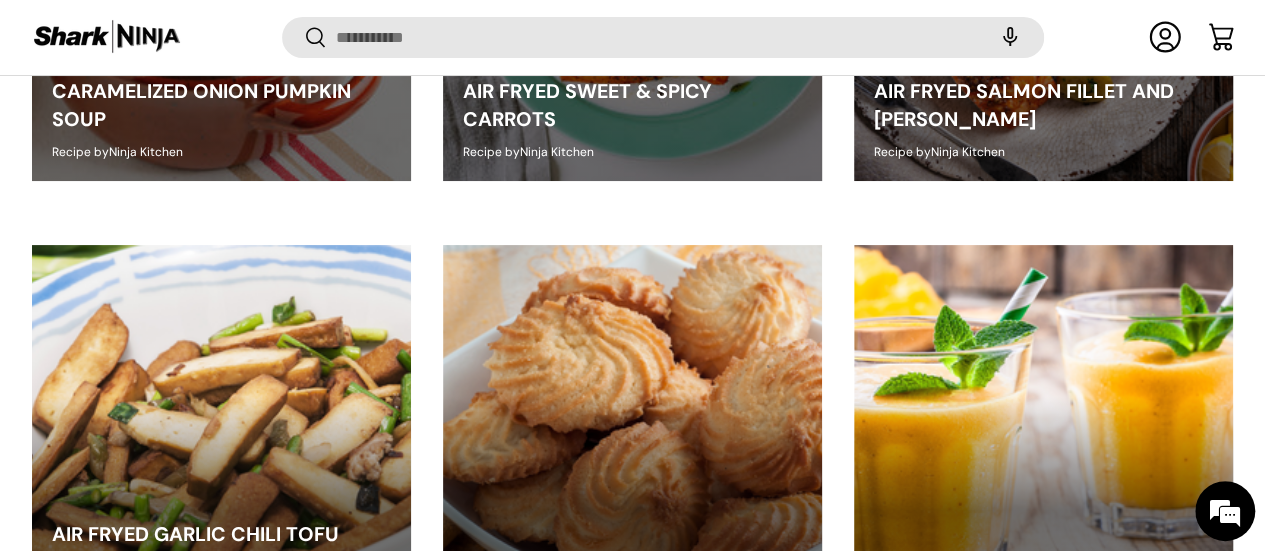 scroll, scrollTop: 11670, scrollLeft: 0, axis: vertical 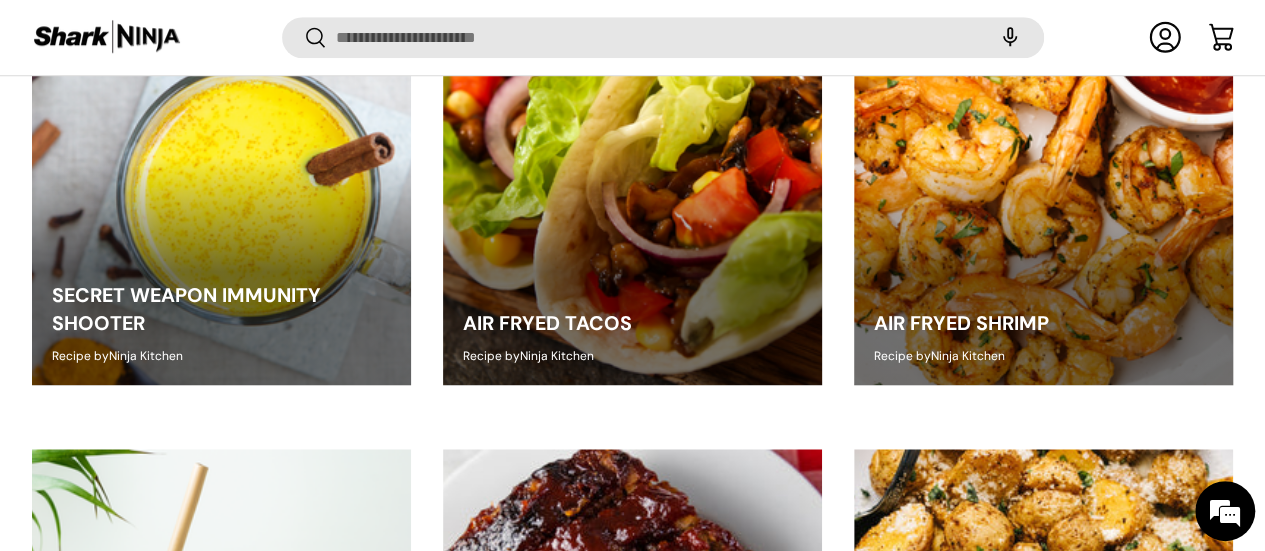 click on "Show more" 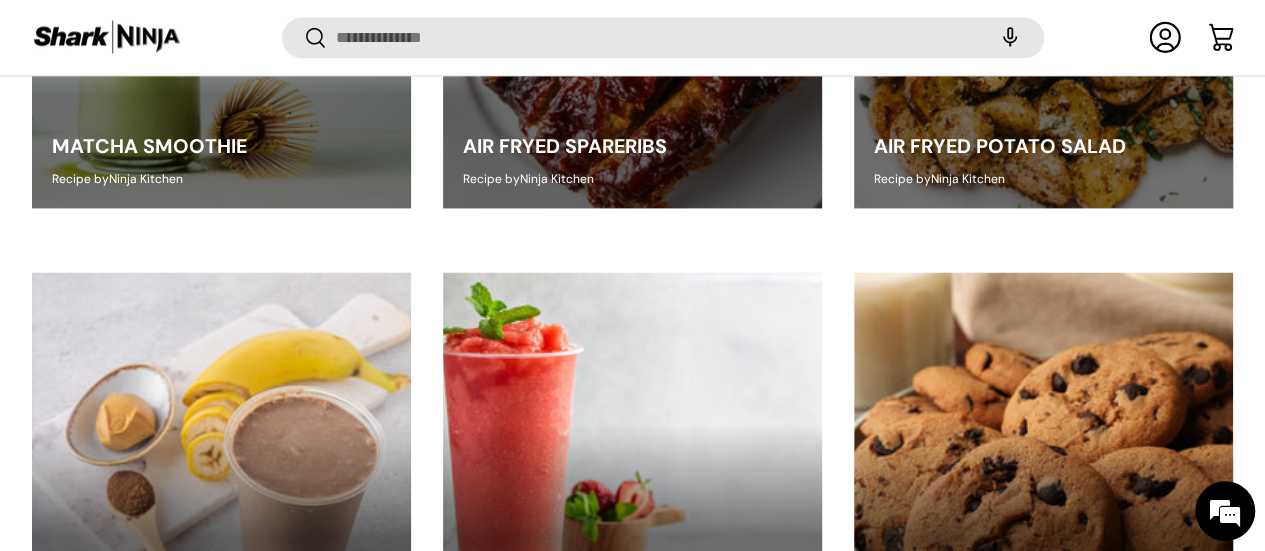 scroll, scrollTop: 12834, scrollLeft: 0, axis: vertical 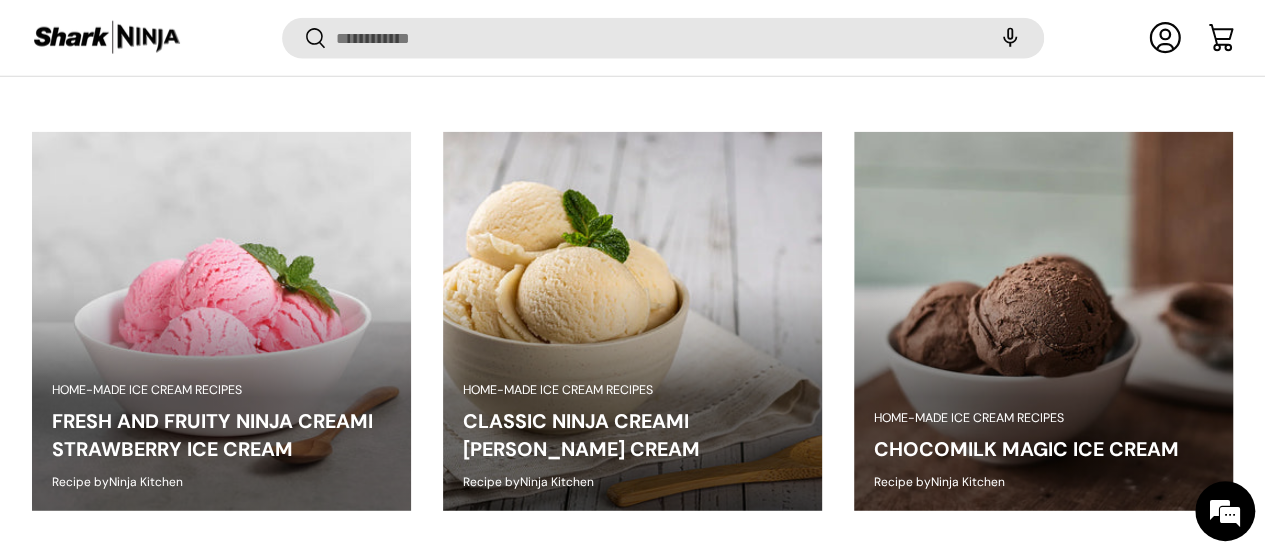 click on "Show more" 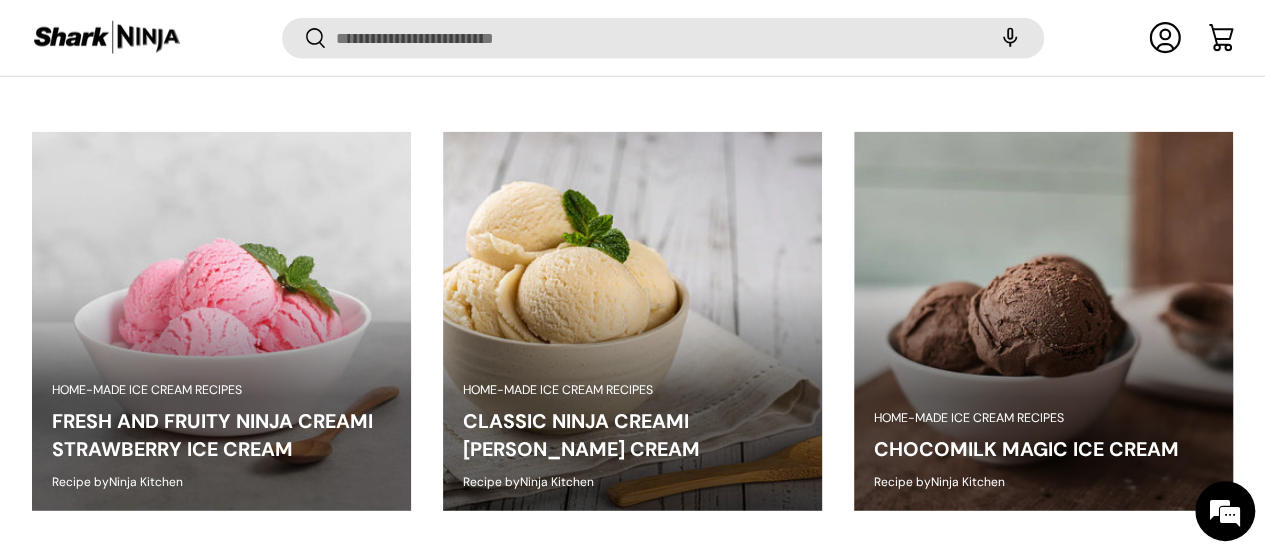 scroll, scrollTop: 15062, scrollLeft: 0, axis: vertical 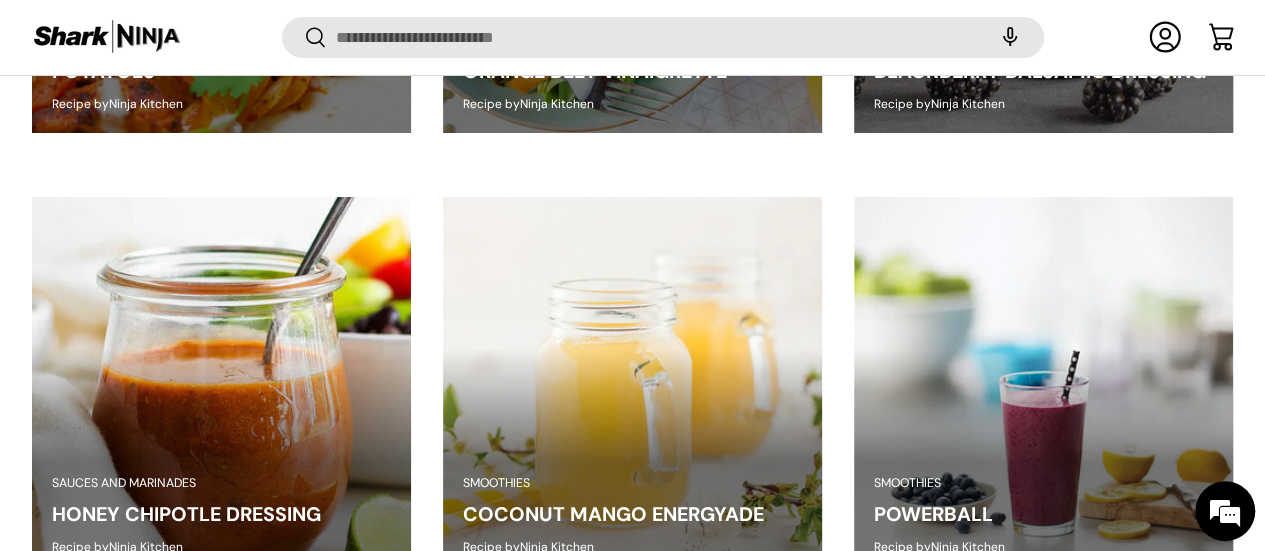 click on "Show more" 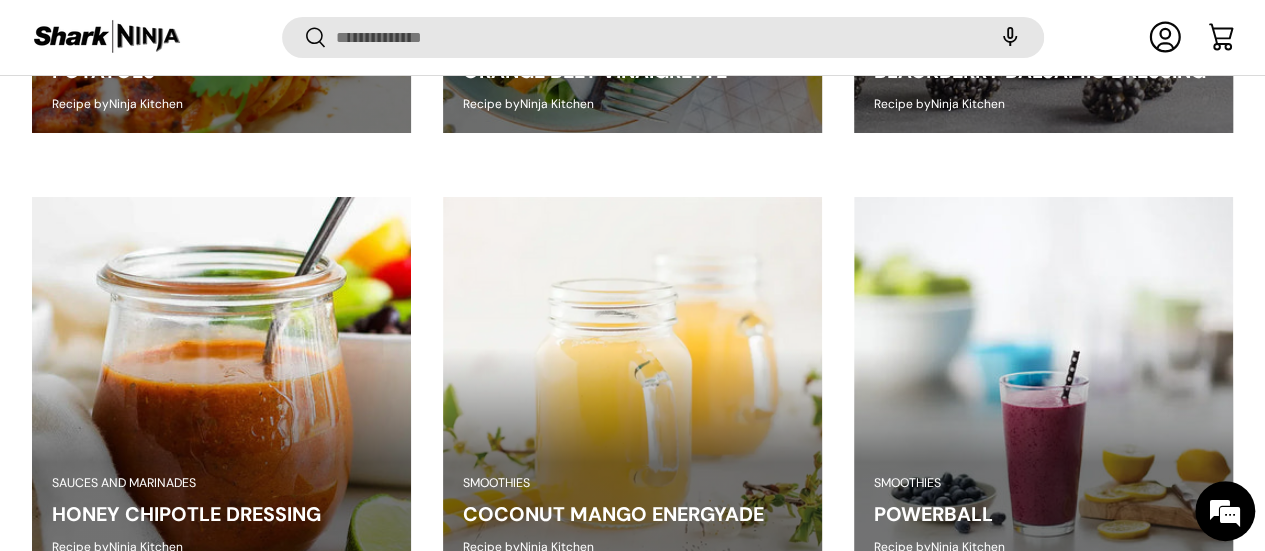 scroll, scrollTop: 15392, scrollLeft: 0, axis: vertical 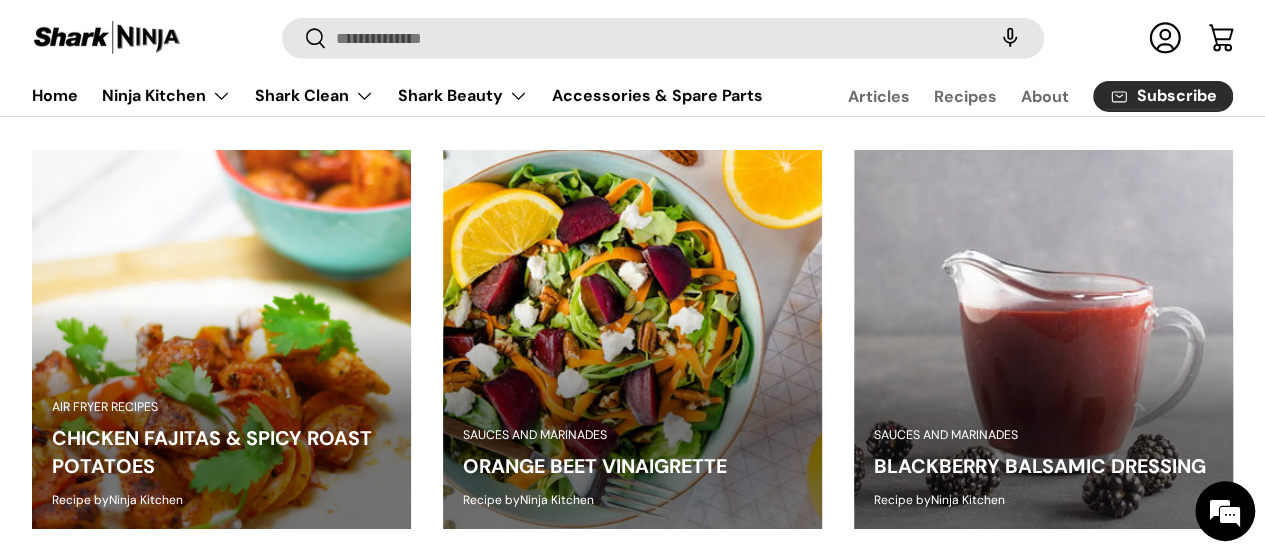 click on "POWERBALL" 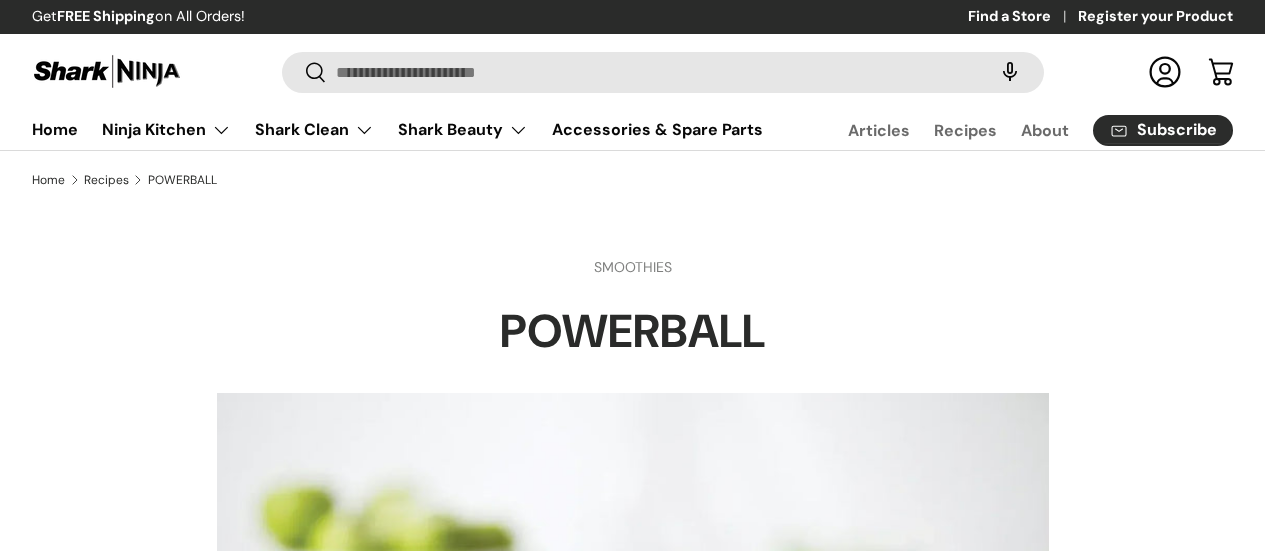 scroll, scrollTop: 0, scrollLeft: 0, axis: both 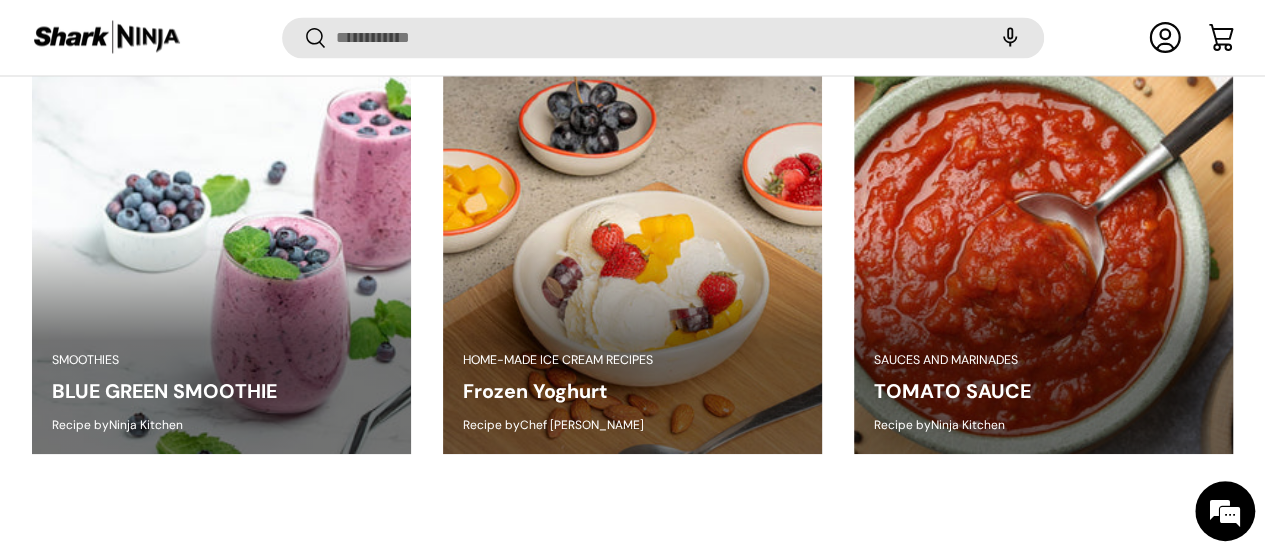 drag, startPoint x: 1277, startPoint y: 75, endPoint x: 1279, endPoint y: 311, distance: 236.00847 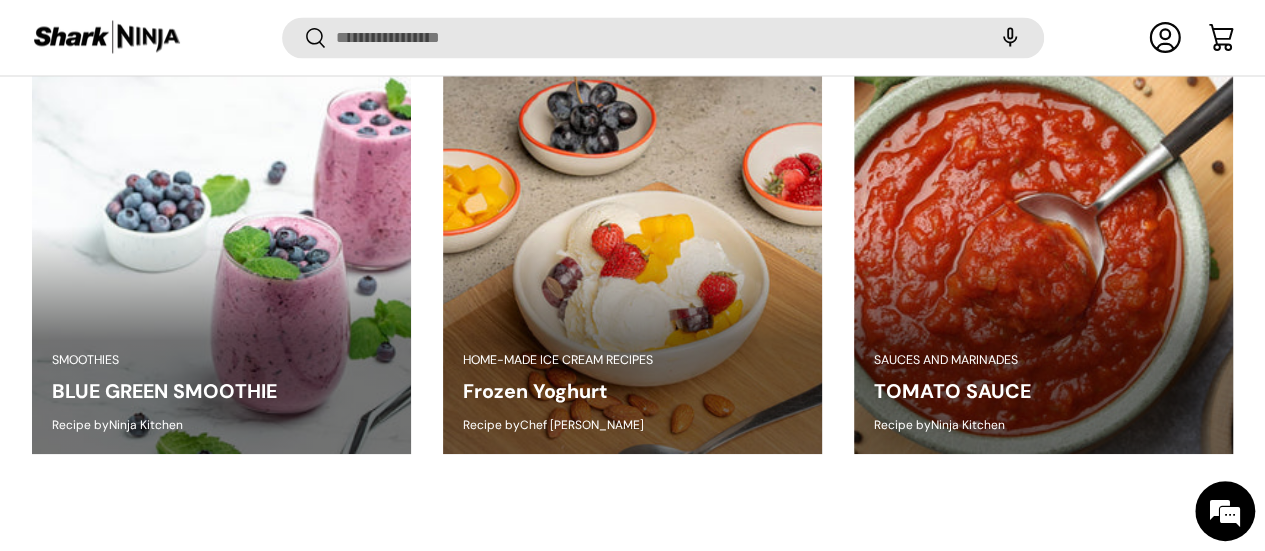 click on "FROZEN MINT LEMONADE" at bounding box center (1406, 391) 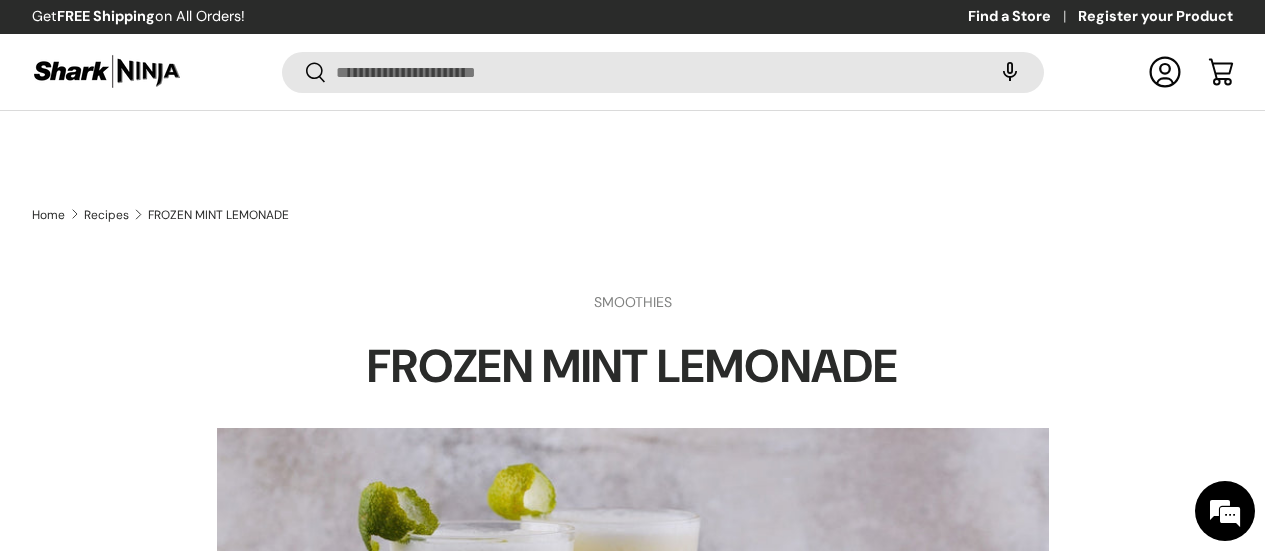 scroll, scrollTop: 615, scrollLeft: 0, axis: vertical 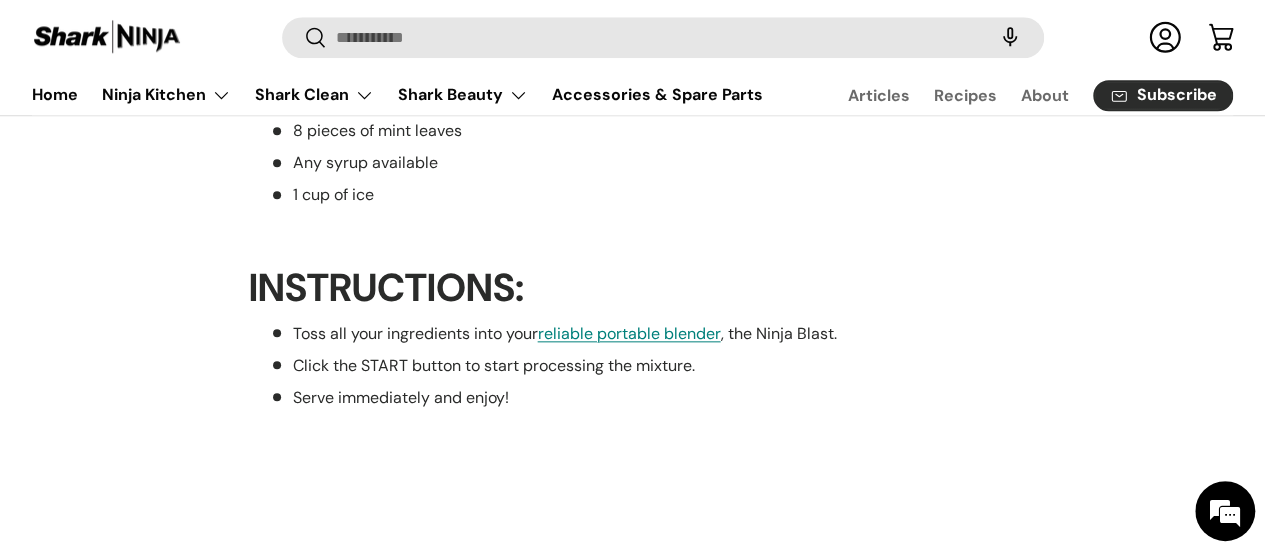 click on "Skip to content
Get  FREE Shipping  on All Orders!
Find a Store Register your Product
Search
Search
Reset
Log in
Cart
Menu
Home
Ninja Kitchen
Back Ninja Kitchen Grills" at bounding box center (632, 1005) 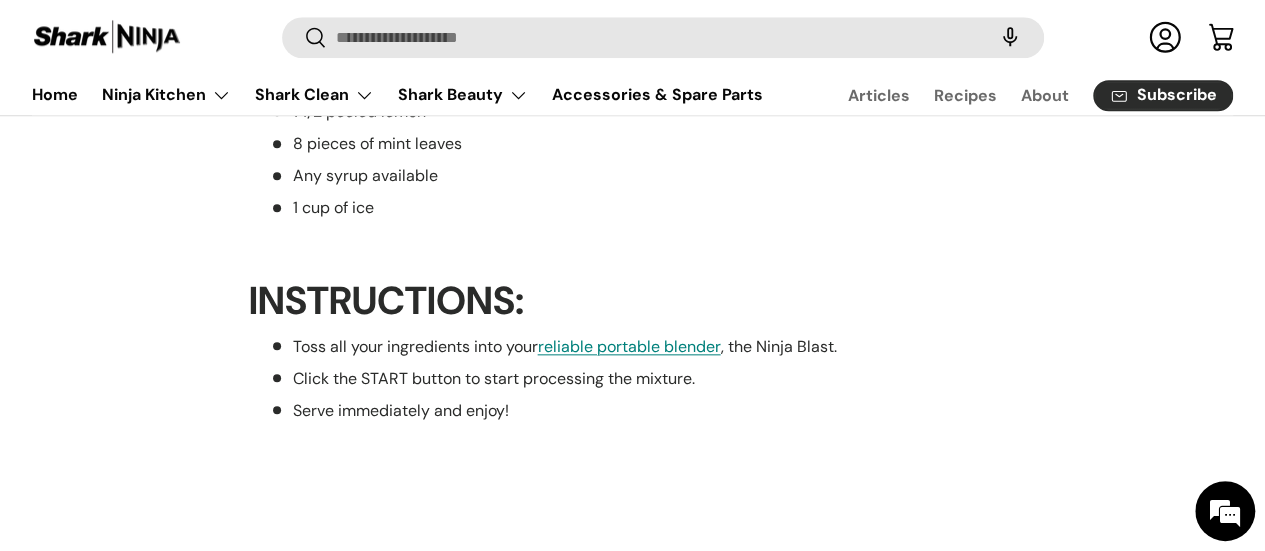 scroll, scrollTop: 884, scrollLeft: 0, axis: vertical 